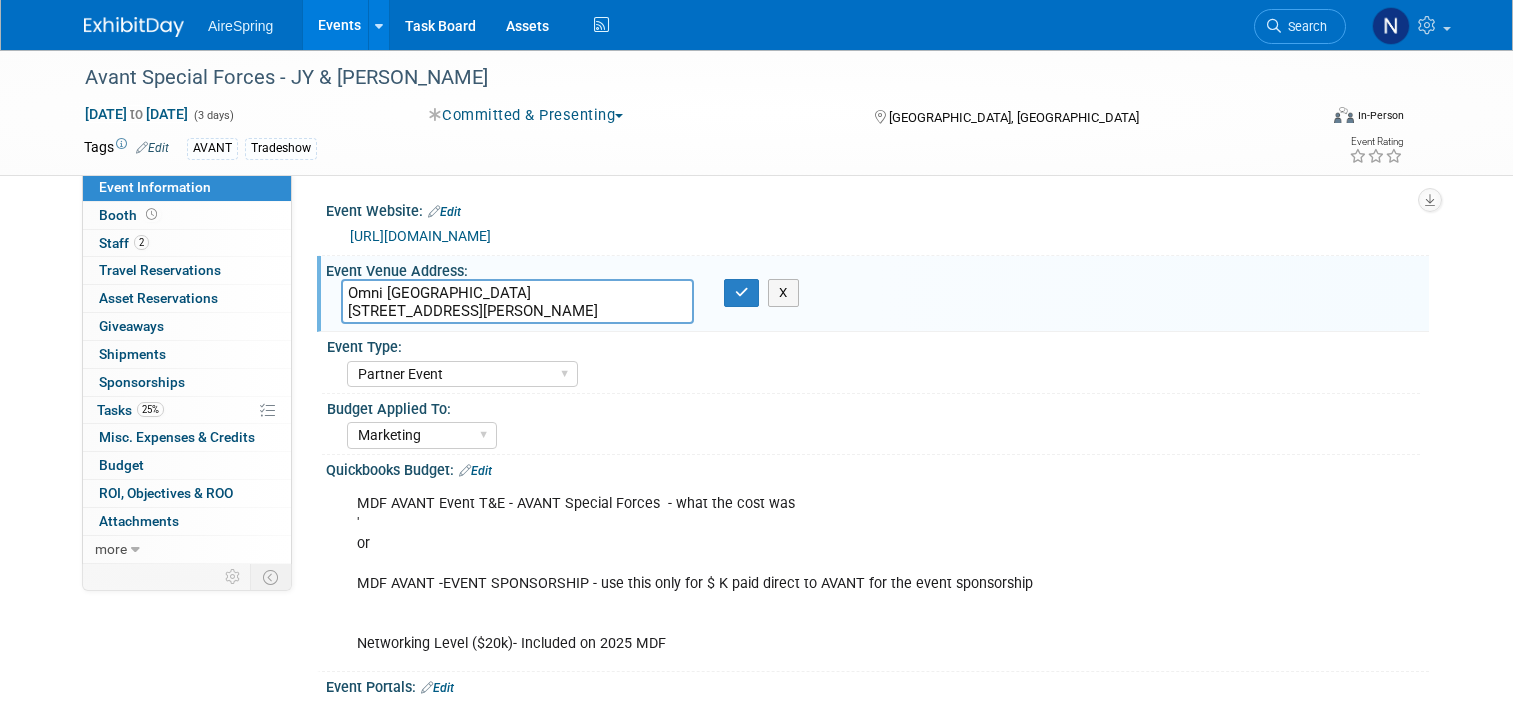 select on "Partner Event" 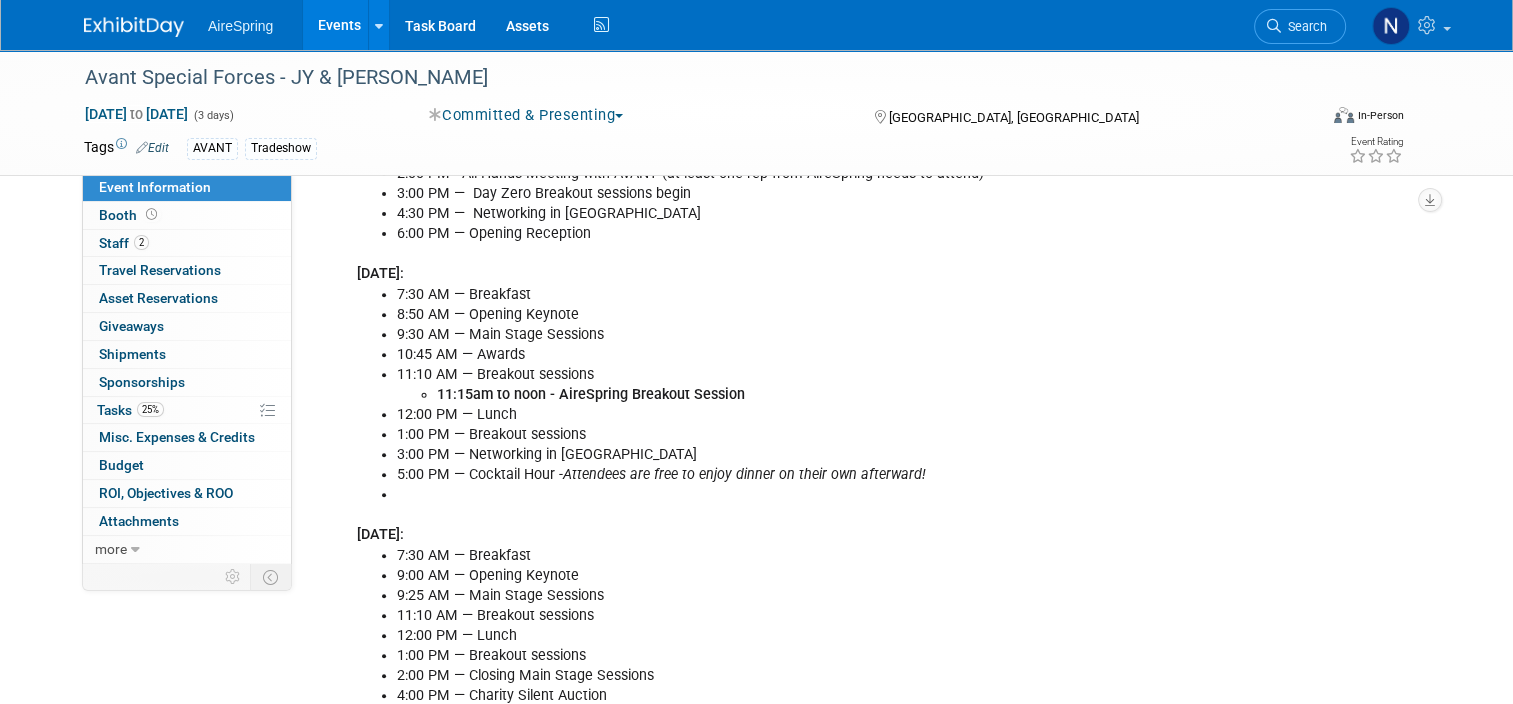 scroll, scrollTop: 0, scrollLeft: 0, axis: both 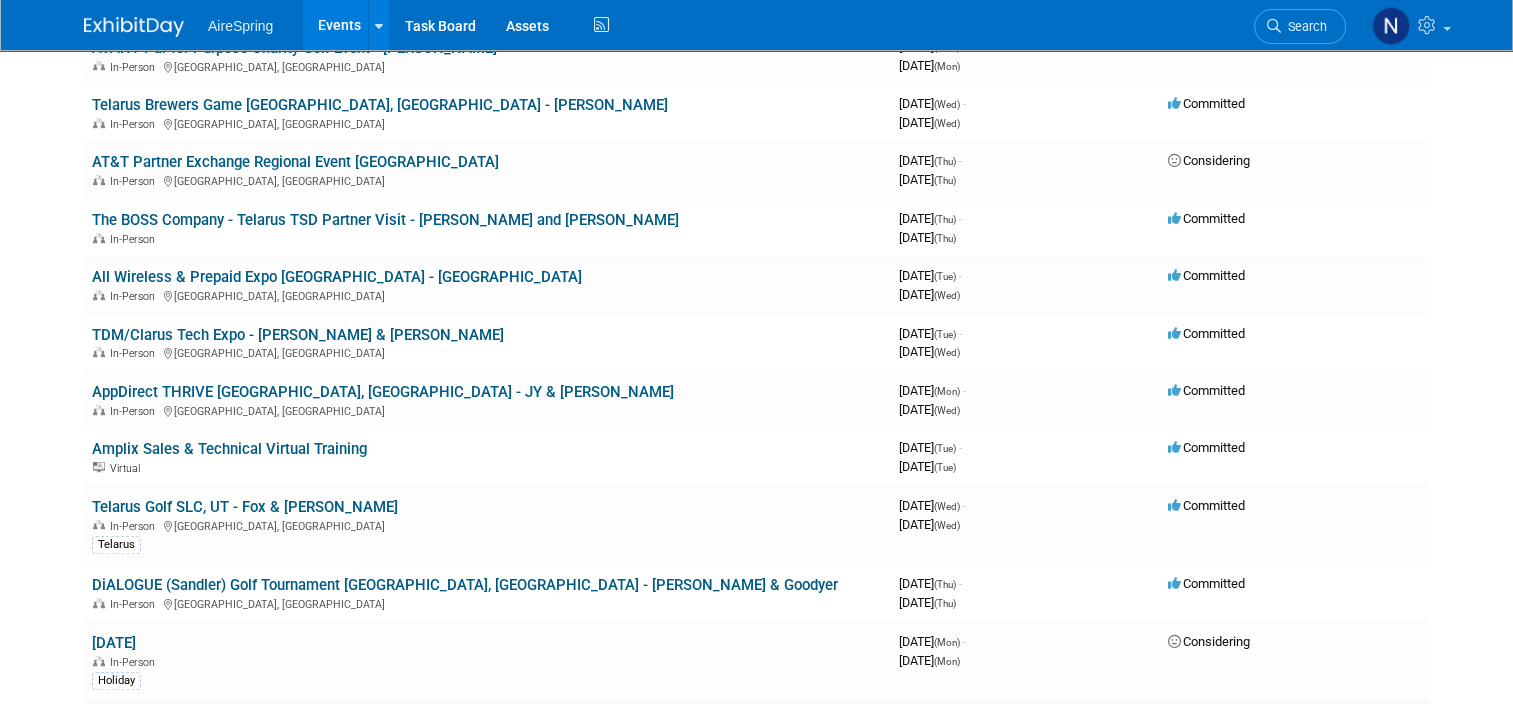click on "Sandler Regional Lunch & Learn Columbus, OH - O'Leary (MOVING TO 09/03, 09/10 or 09/11) T avail only 9/3" at bounding box center [477, 730] 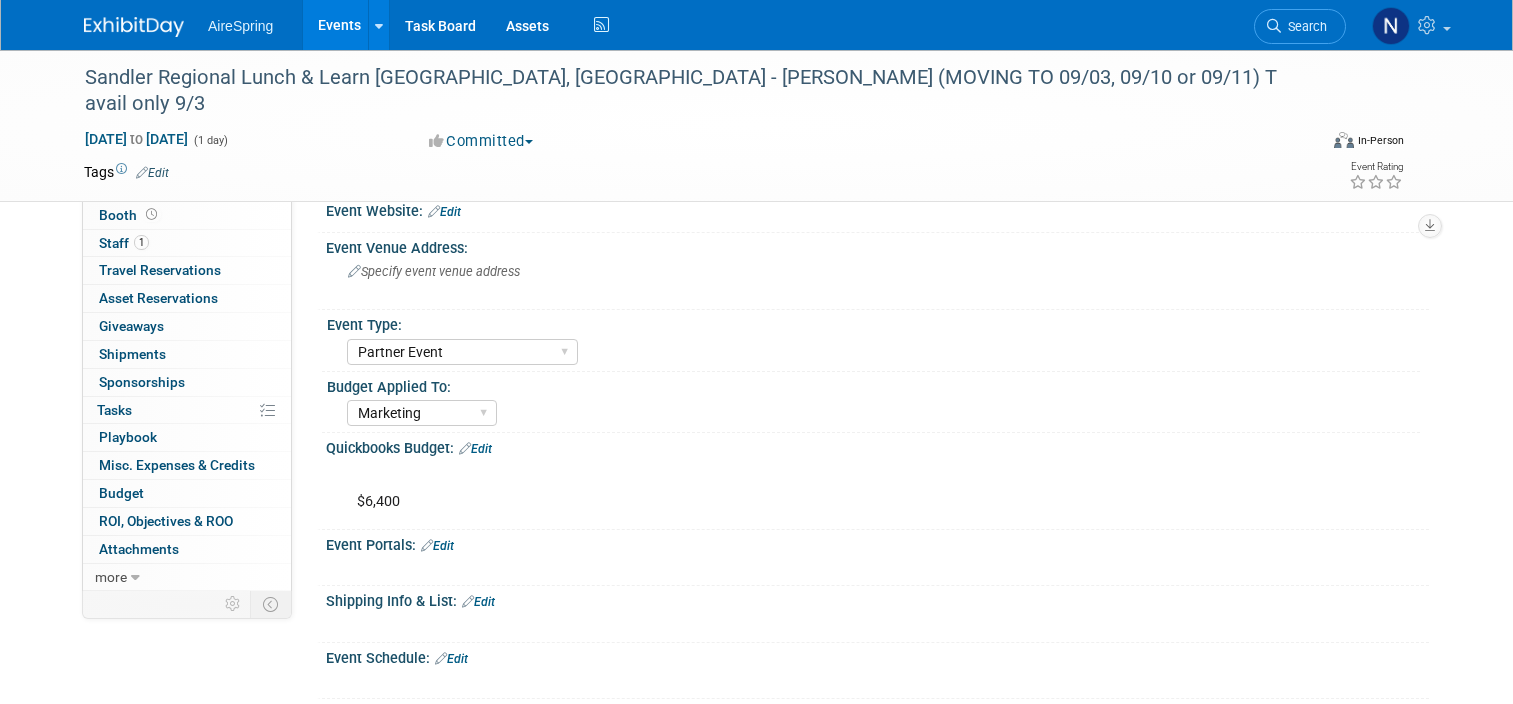 select on "Partner Event" 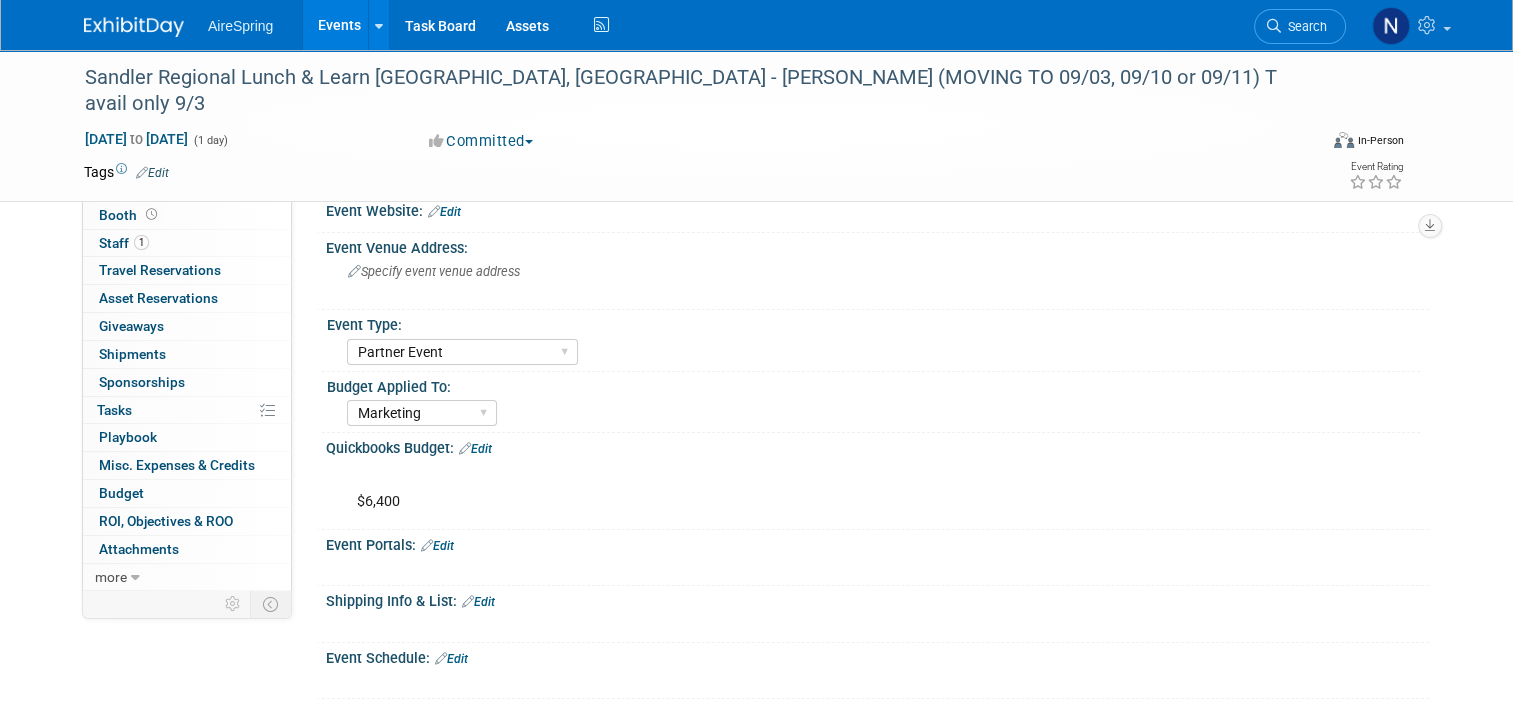 scroll, scrollTop: 0, scrollLeft: 0, axis: both 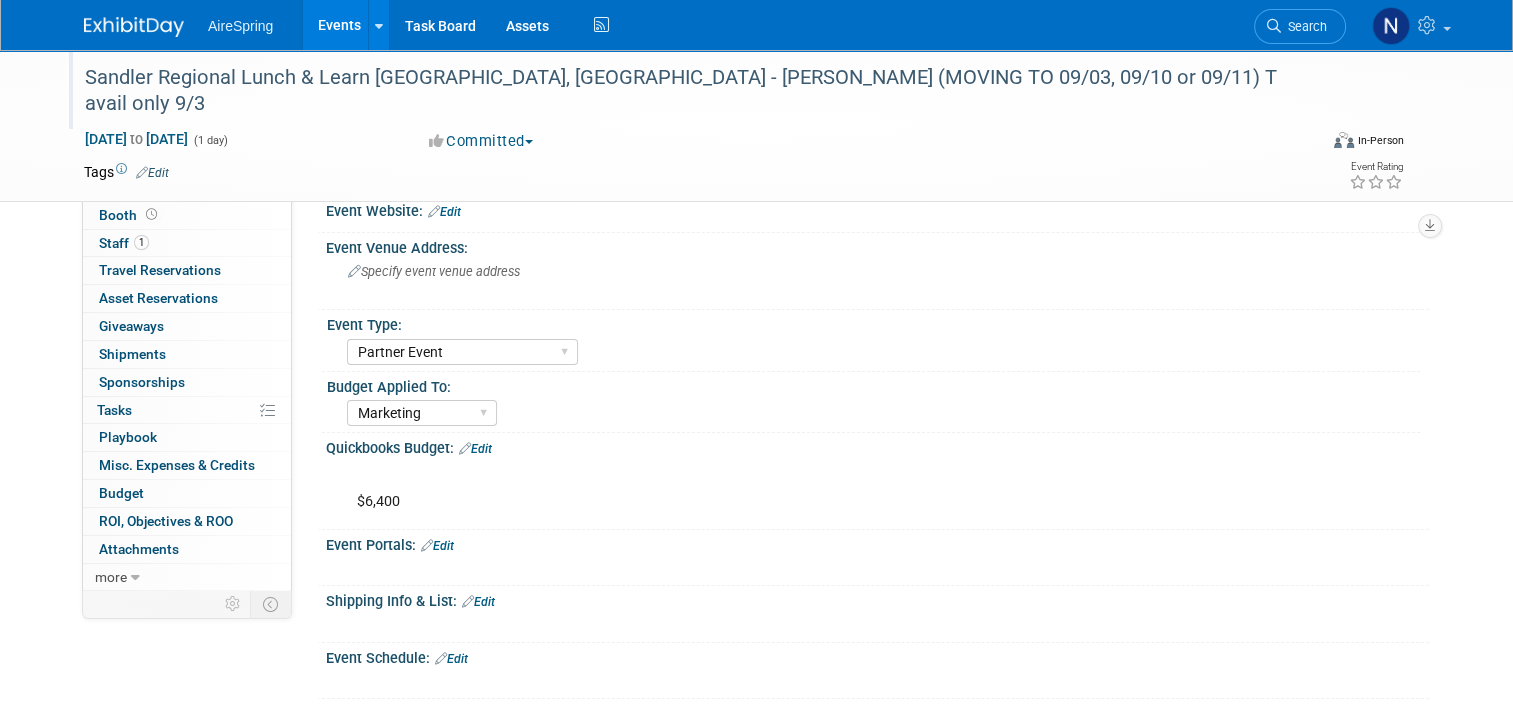 click on "Sandler Regional Lunch & Learn Columbus, OH - O'Leary (MOVING TO 09/03, 09/10 or 09/11) T avail only 9/3" at bounding box center [685, 90] 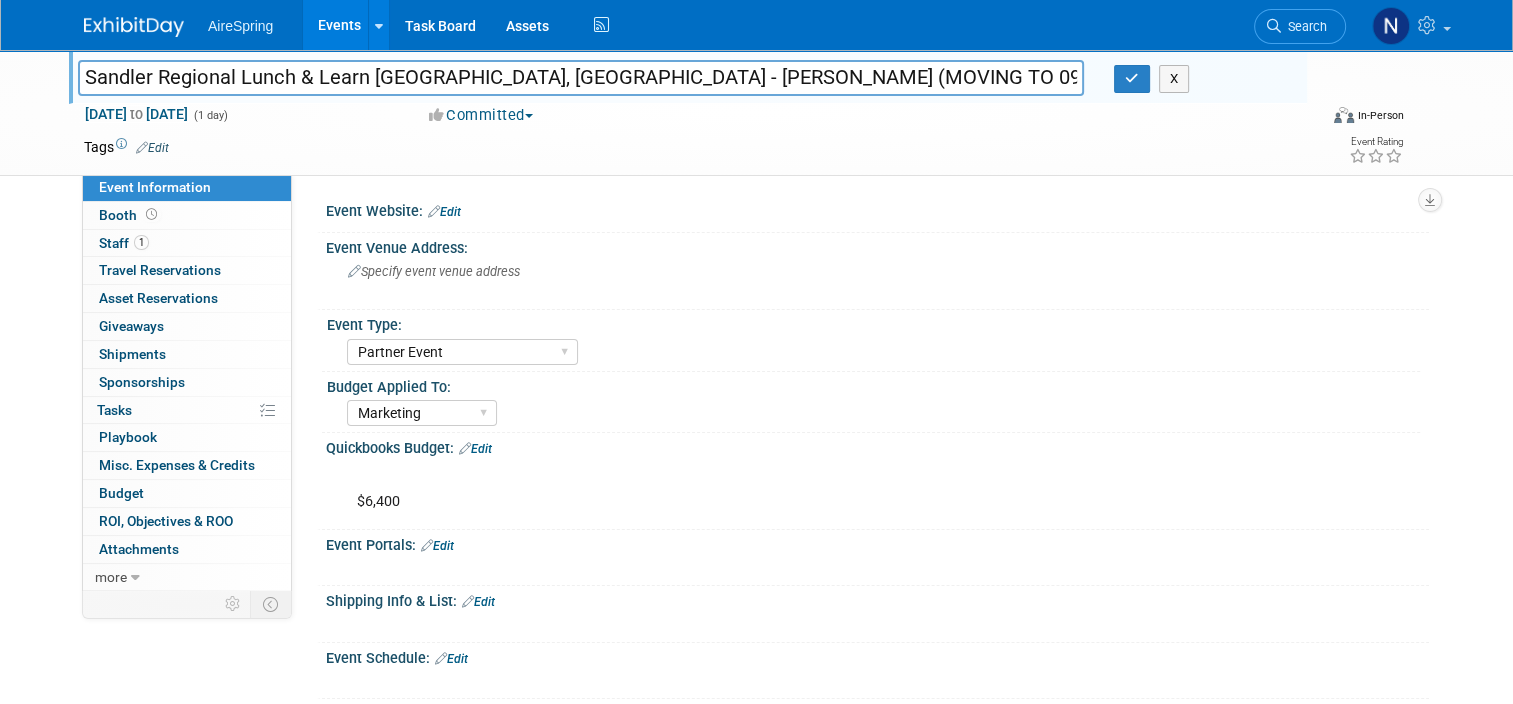 drag, startPoint x: 1083, startPoint y: 80, endPoint x: 569, endPoint y: 62, distance: 514.31506 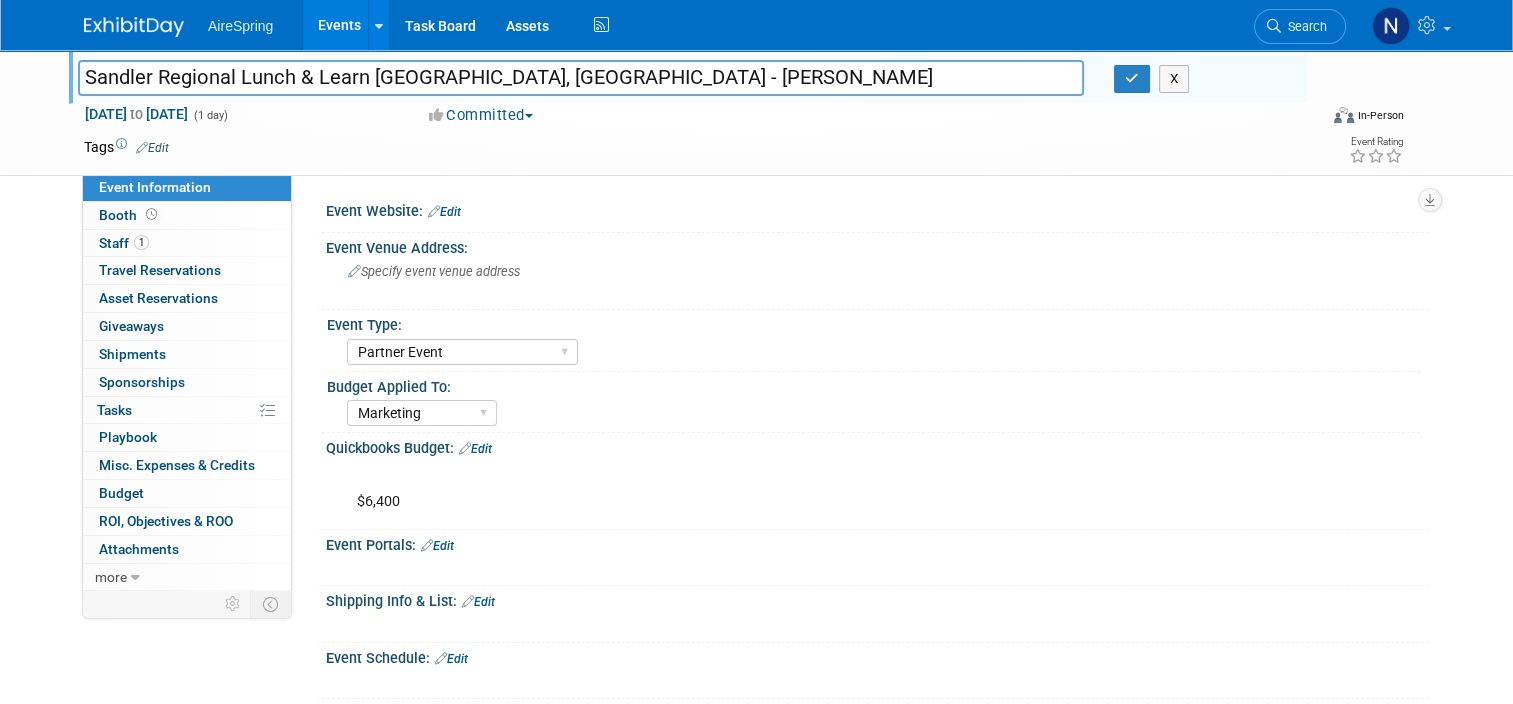 type on "Sandler Regional Lunch & Learn [GEOGRAPHIC_DATA], [GEOGRAPHIC_DATA] - [PERSON_NAME]" 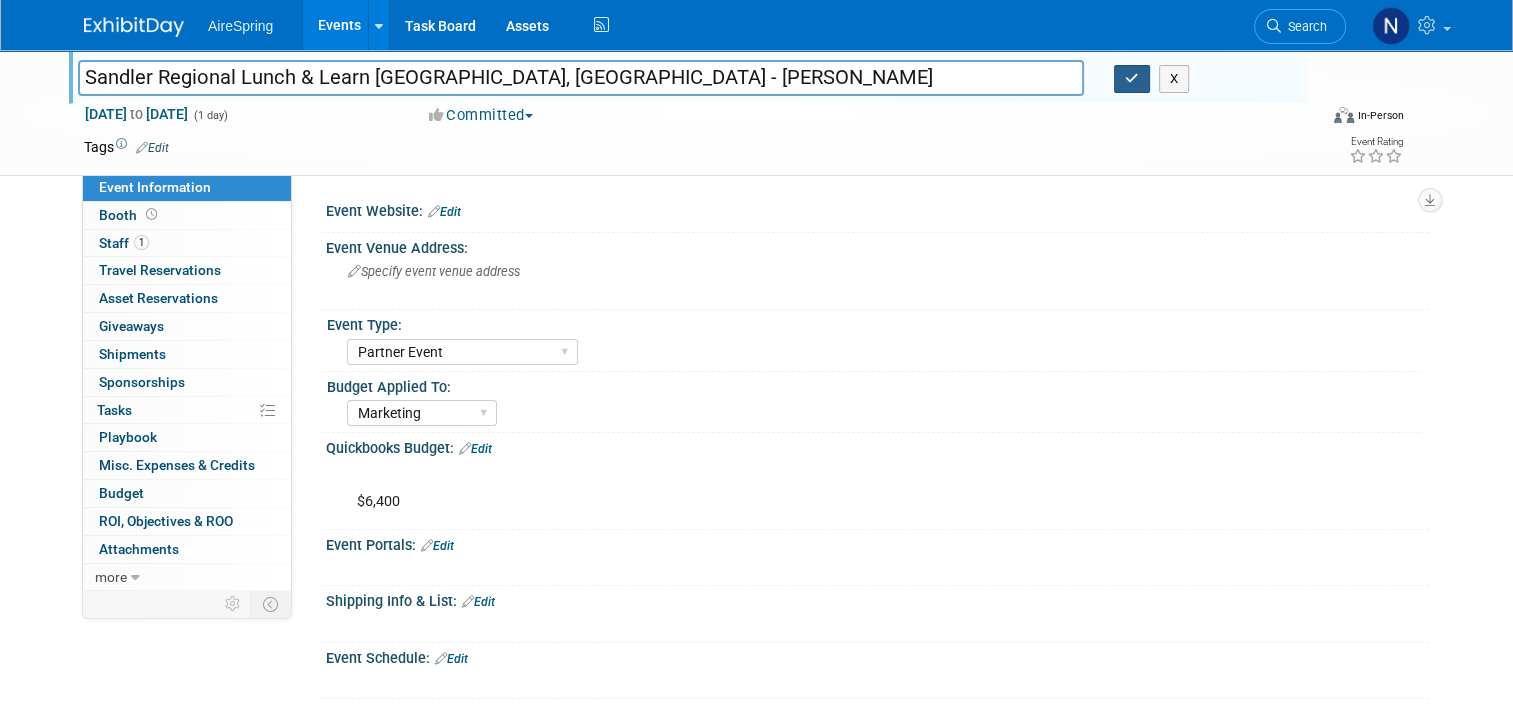 click at bounding box center [1132, 78] 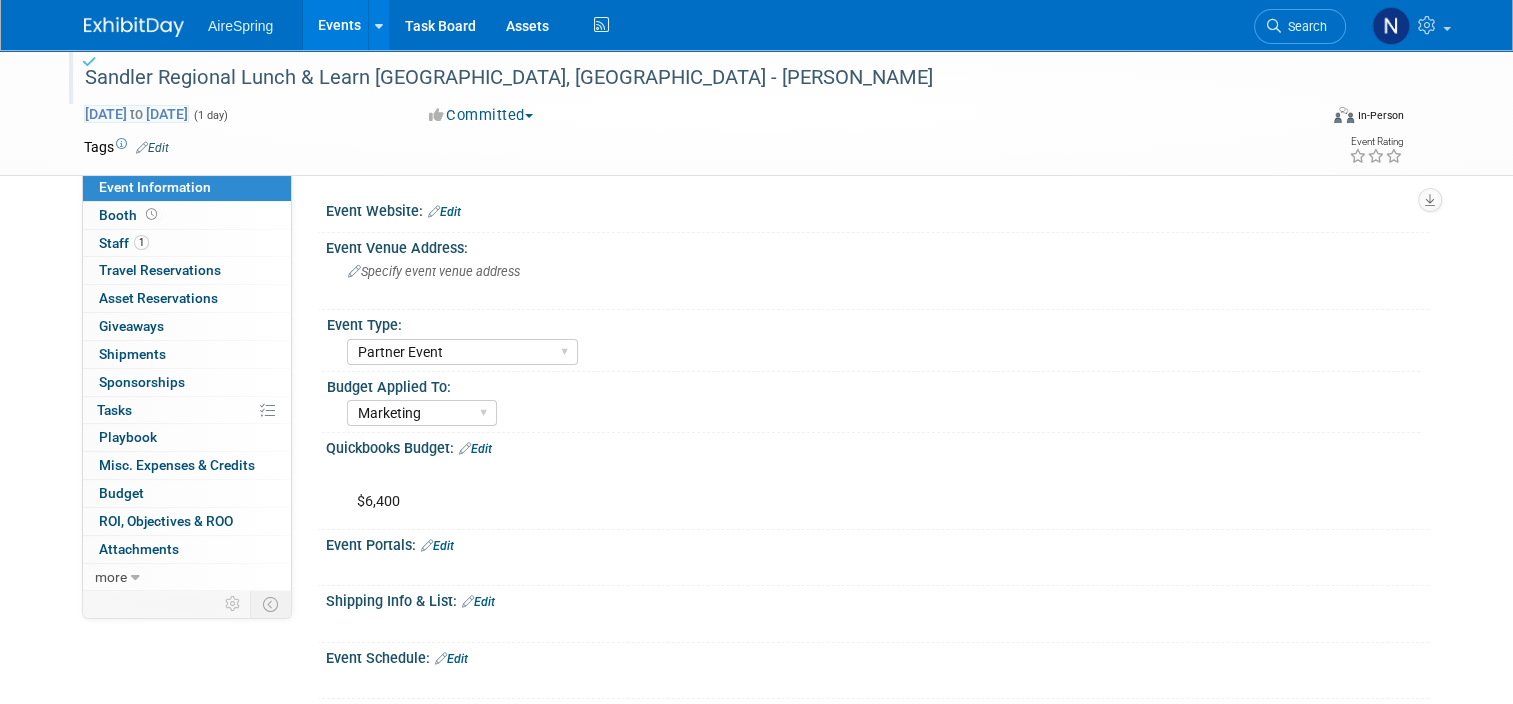 click on "Sep 3, 2025  to  Sep 3, 2025" at bounding box center [136, 114] 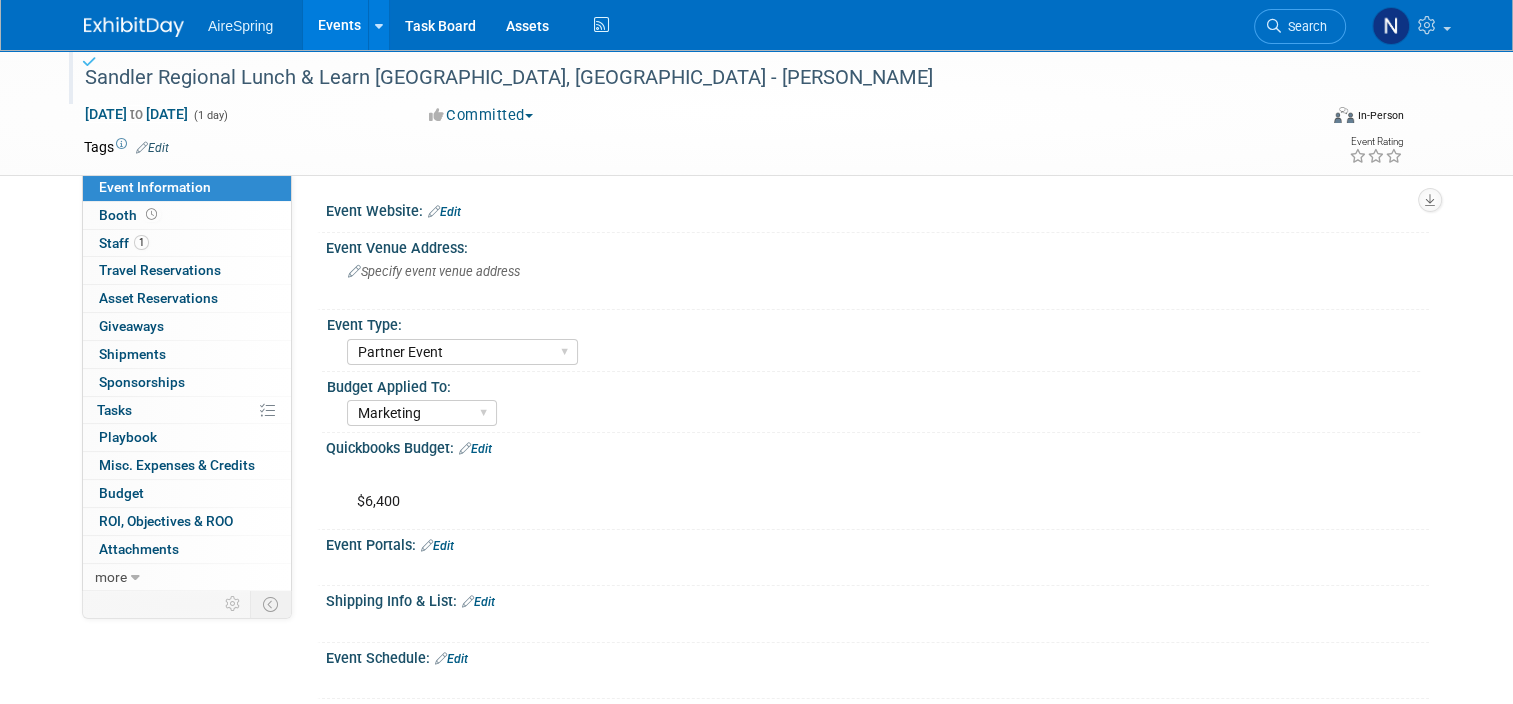 select on "8" 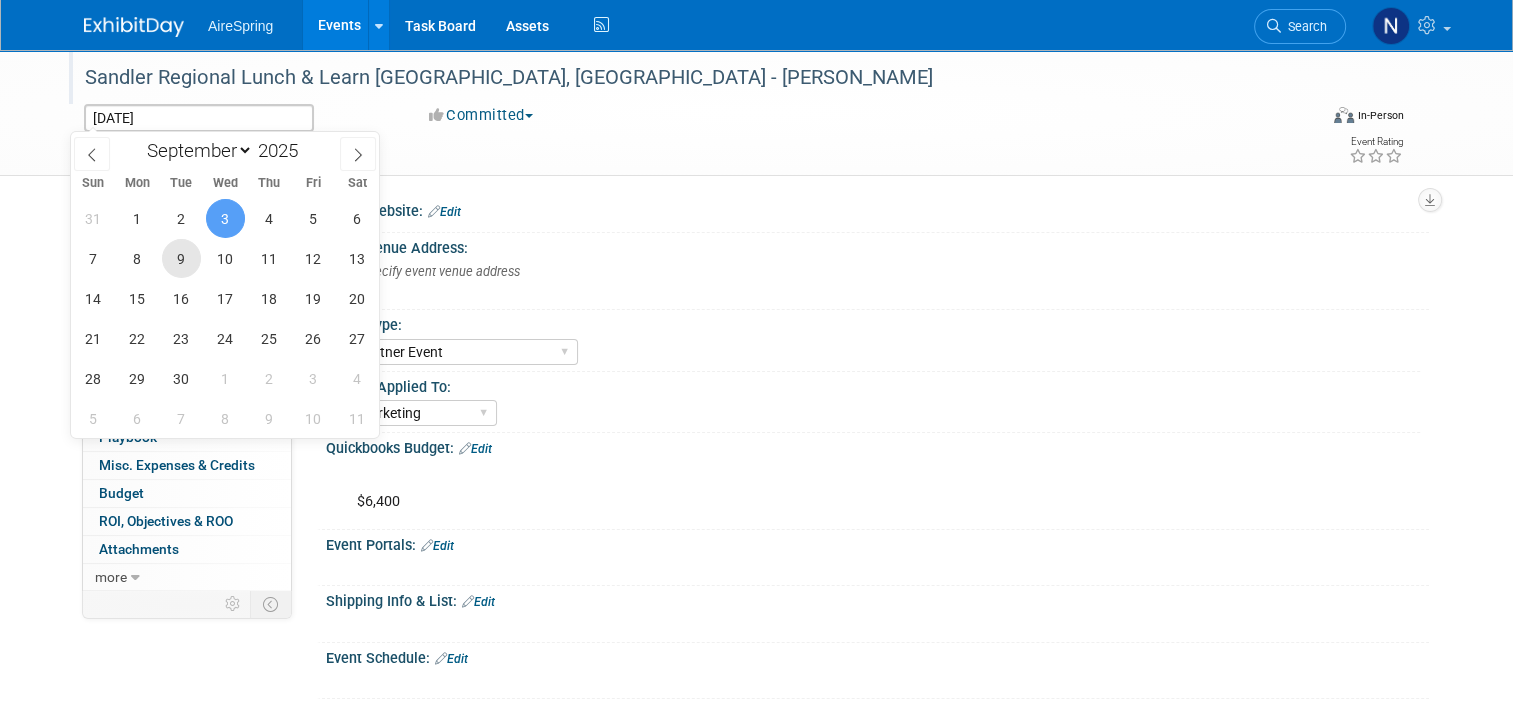 click on "9" at bounding box center [181, 258] 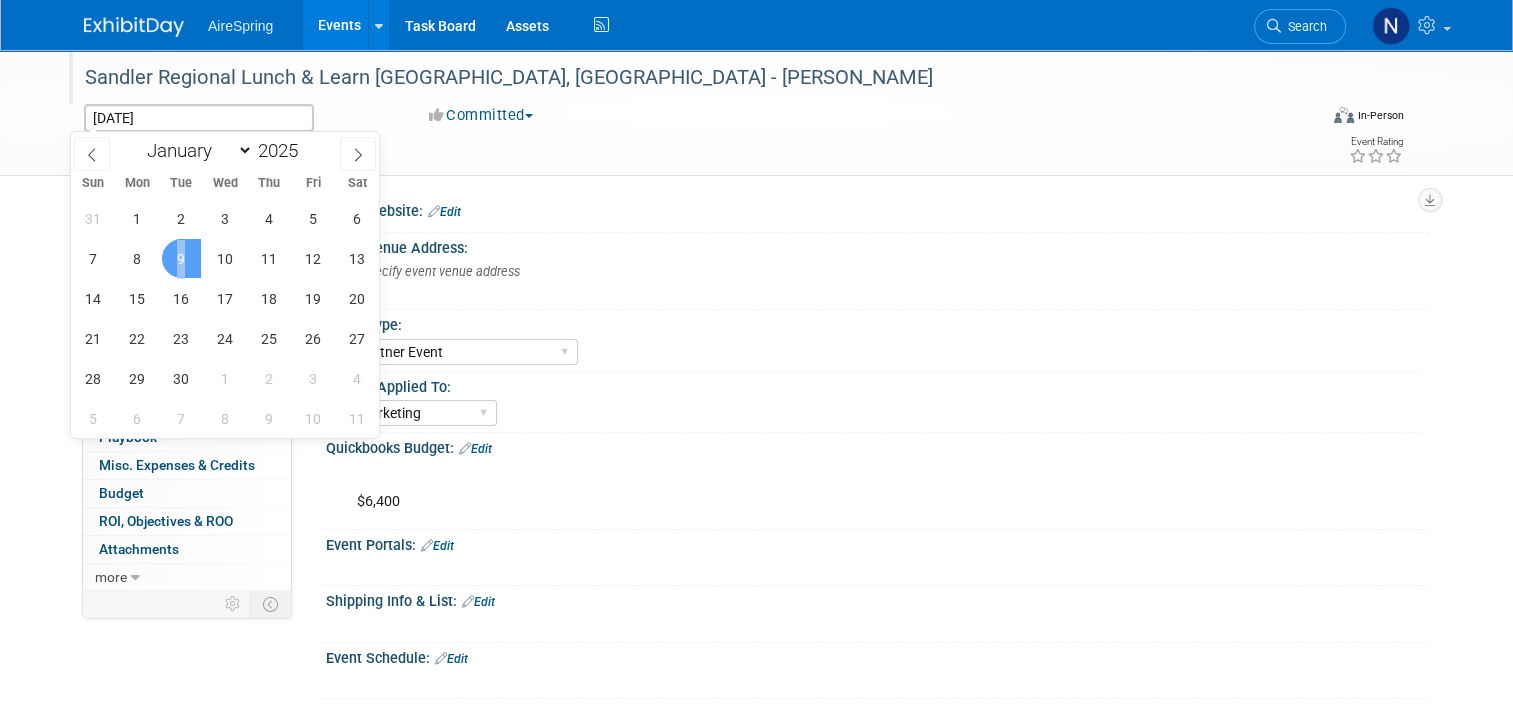 click on "9" at bounding box center [181, 258] 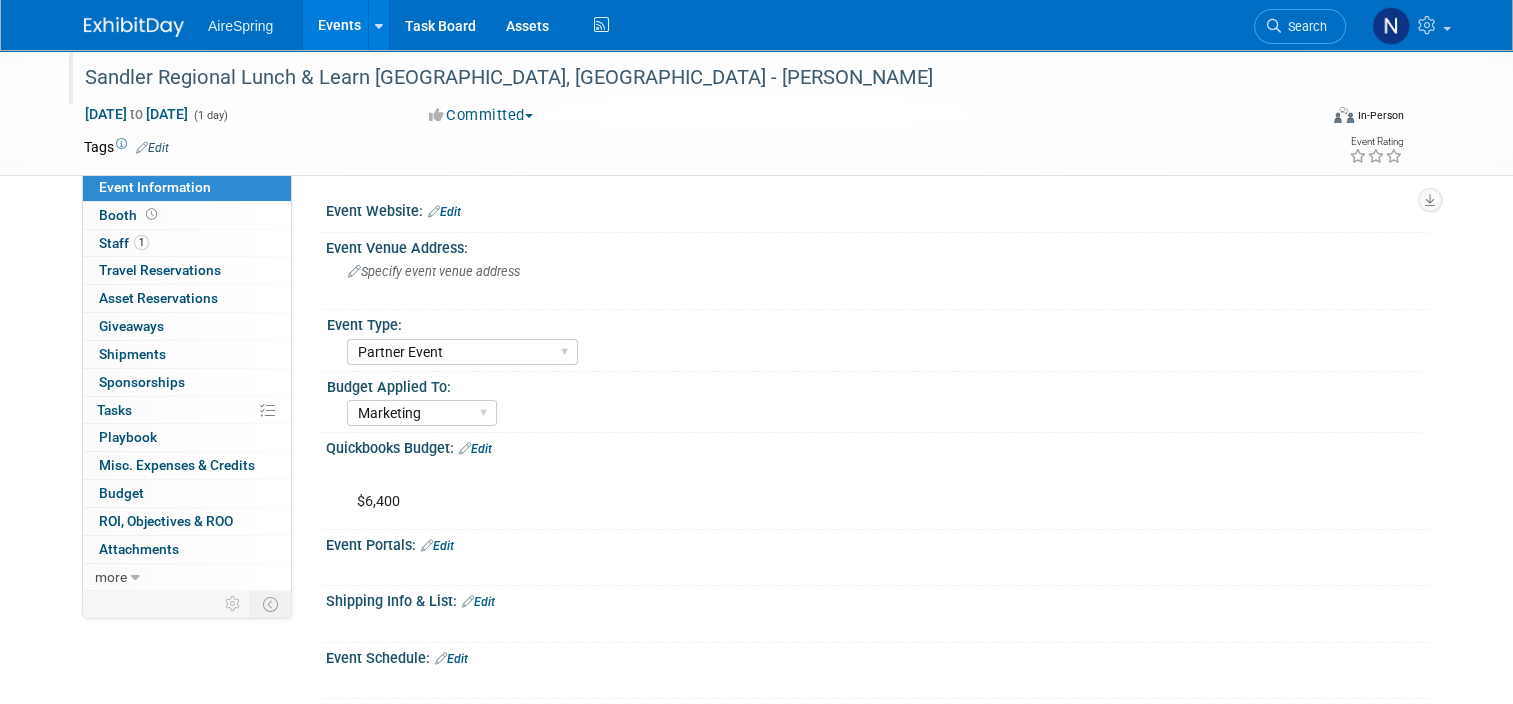 click on "Events" at bounding box center (339, 25) 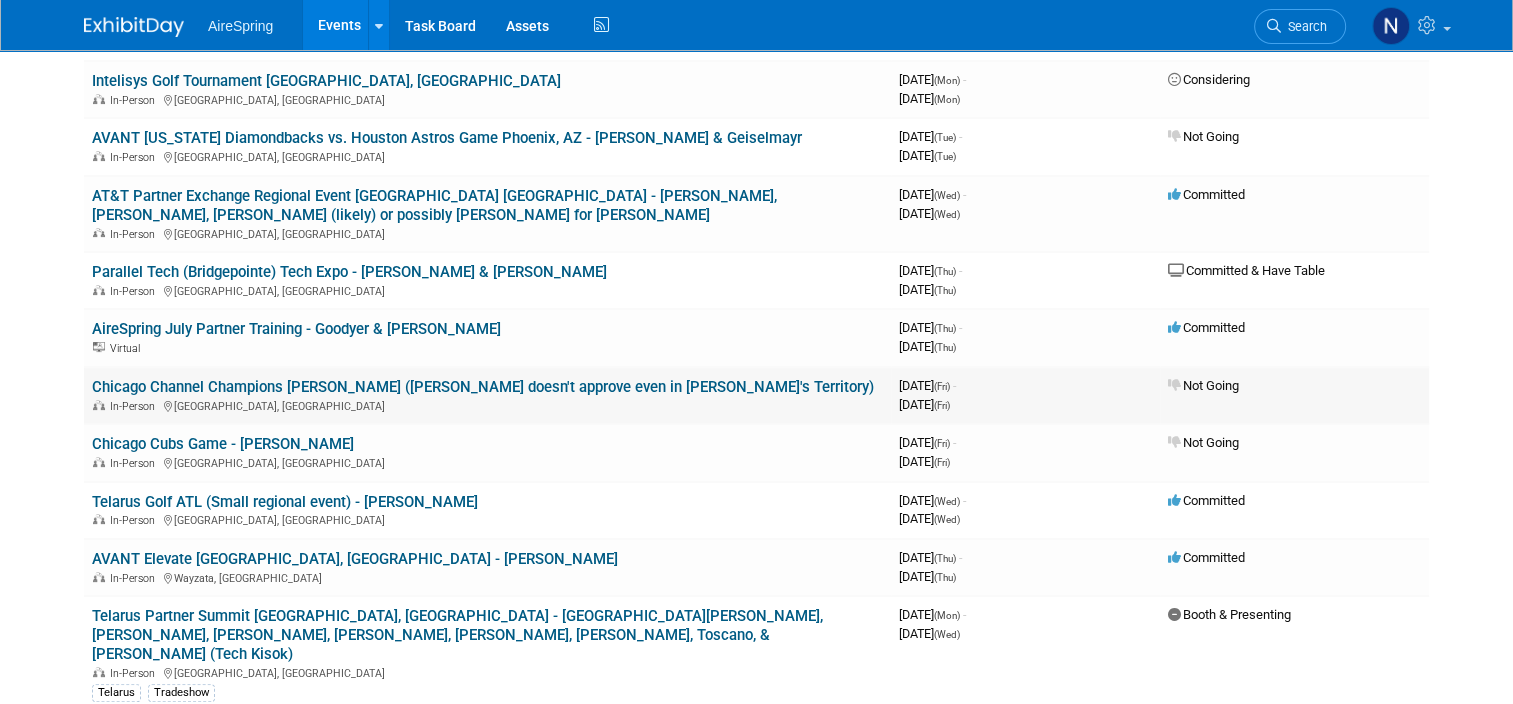 scroll, scrollTop: 0, scrollLeft: 0, axis: both 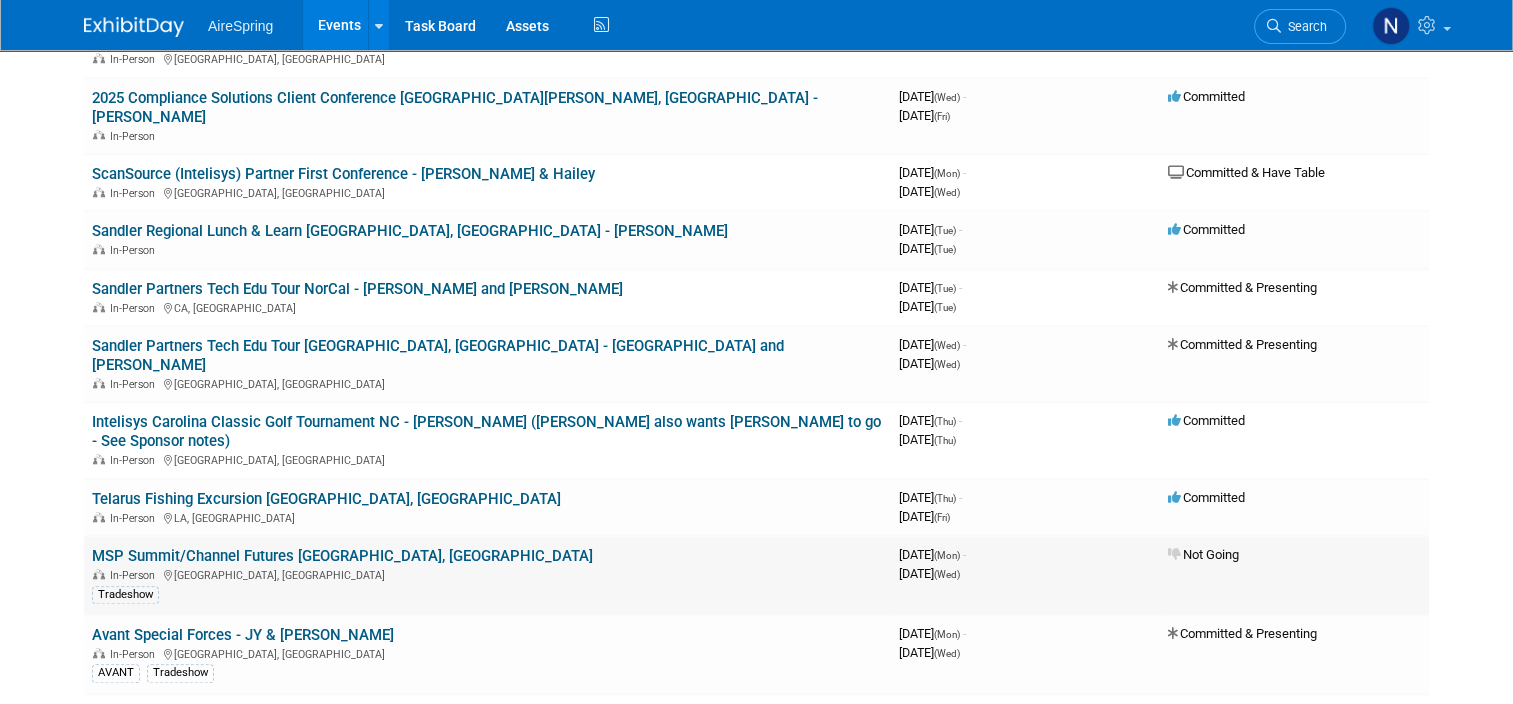 click on "MSP Summit/Channel Futures Orlando, FL" at bounding box center [342, 556] 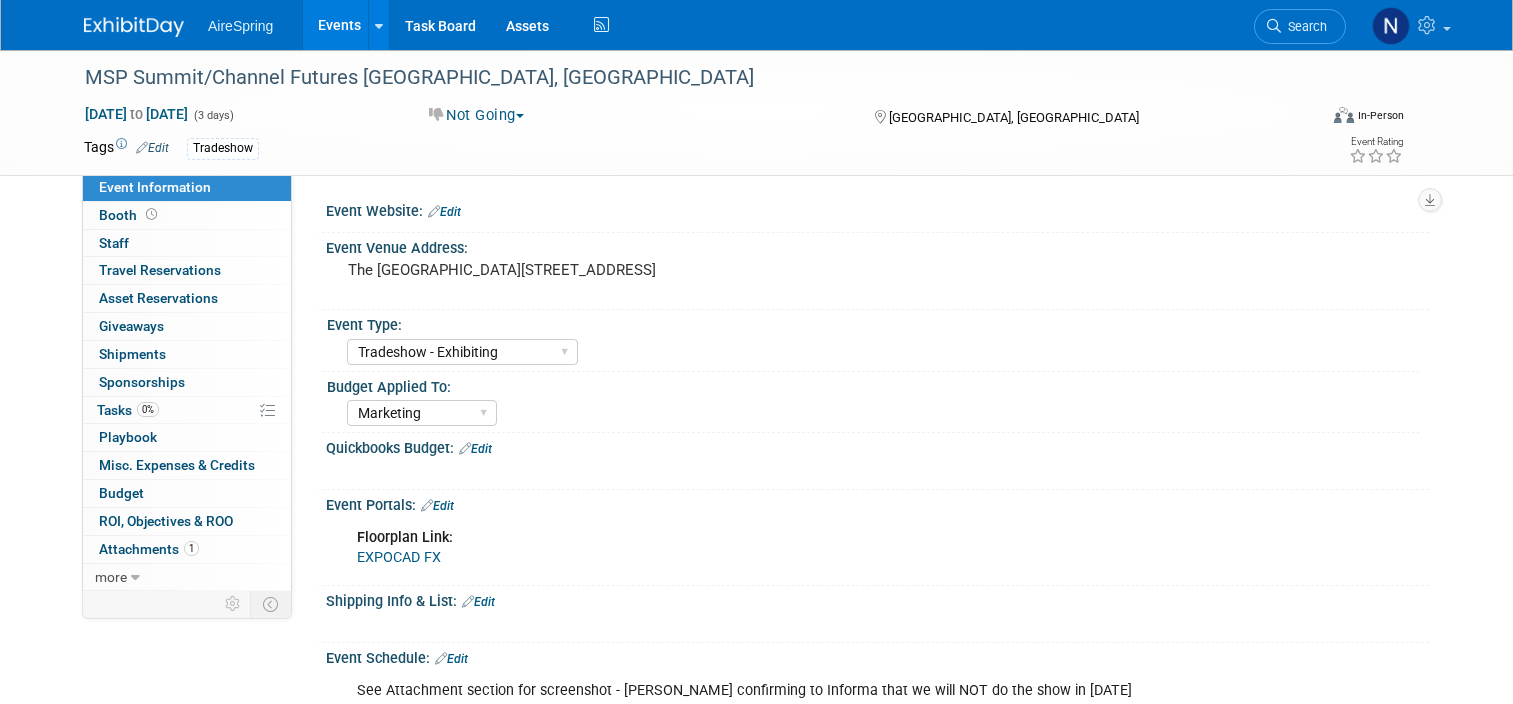 select on "Tradeshow - Exhibiting" 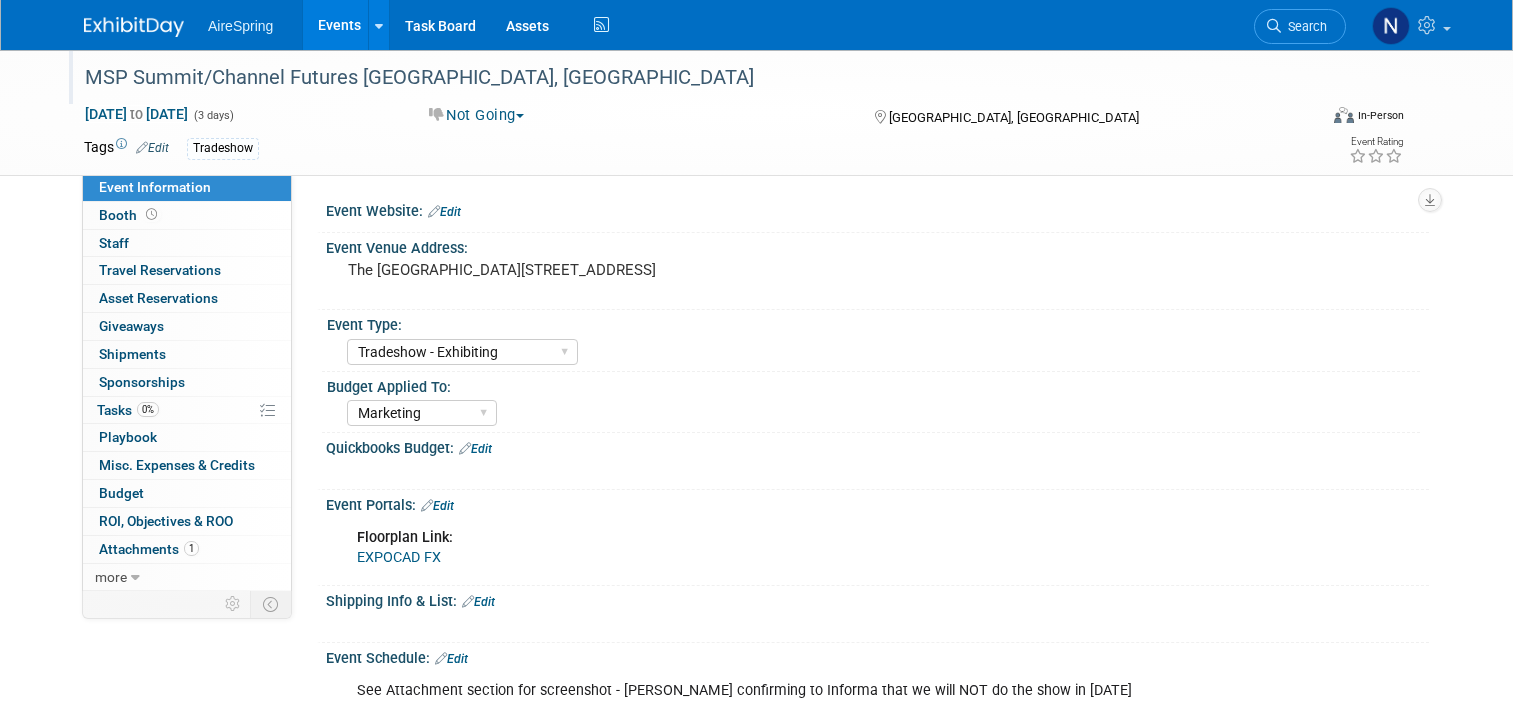scroll, scrollTop: 0, scrollLeft: 0, axis: both 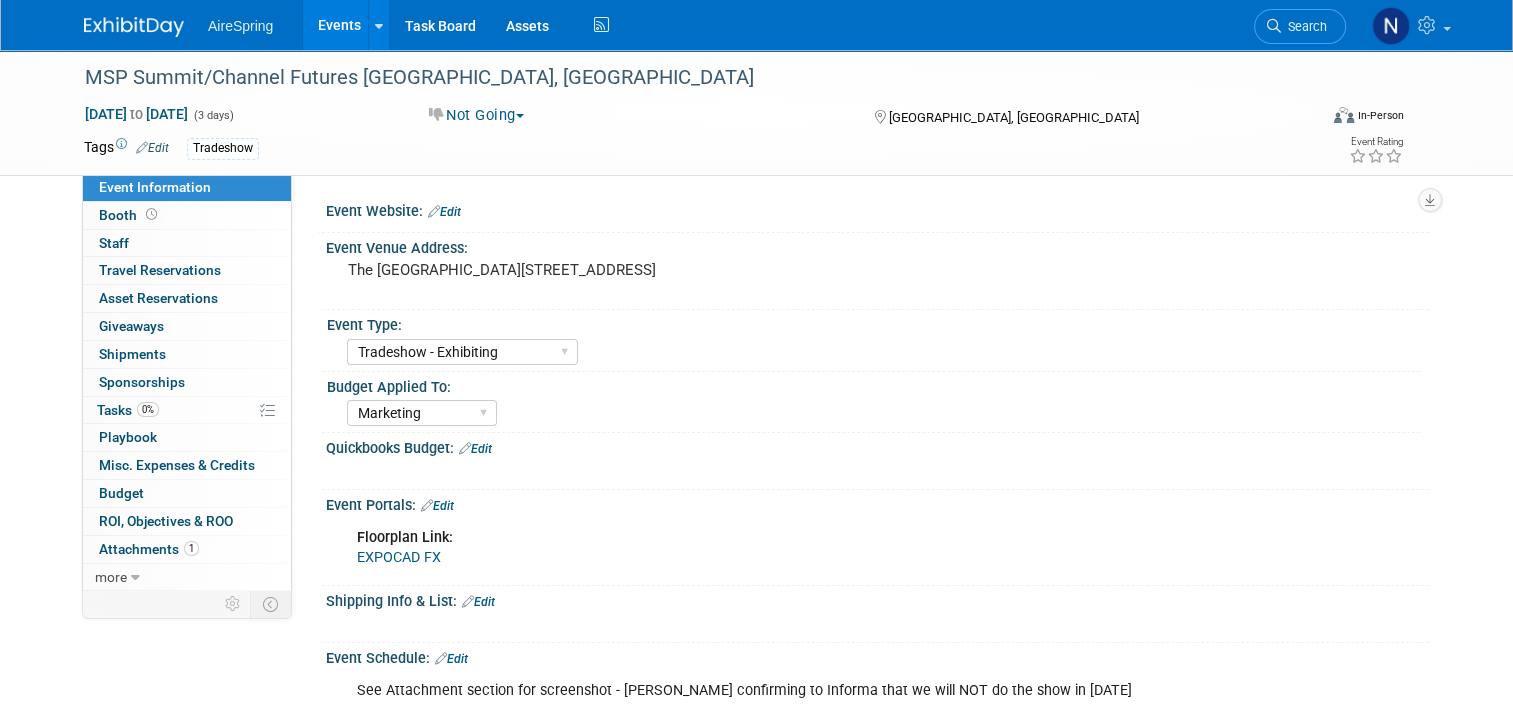 click on "Not Going" at bounding box center (477, 115) 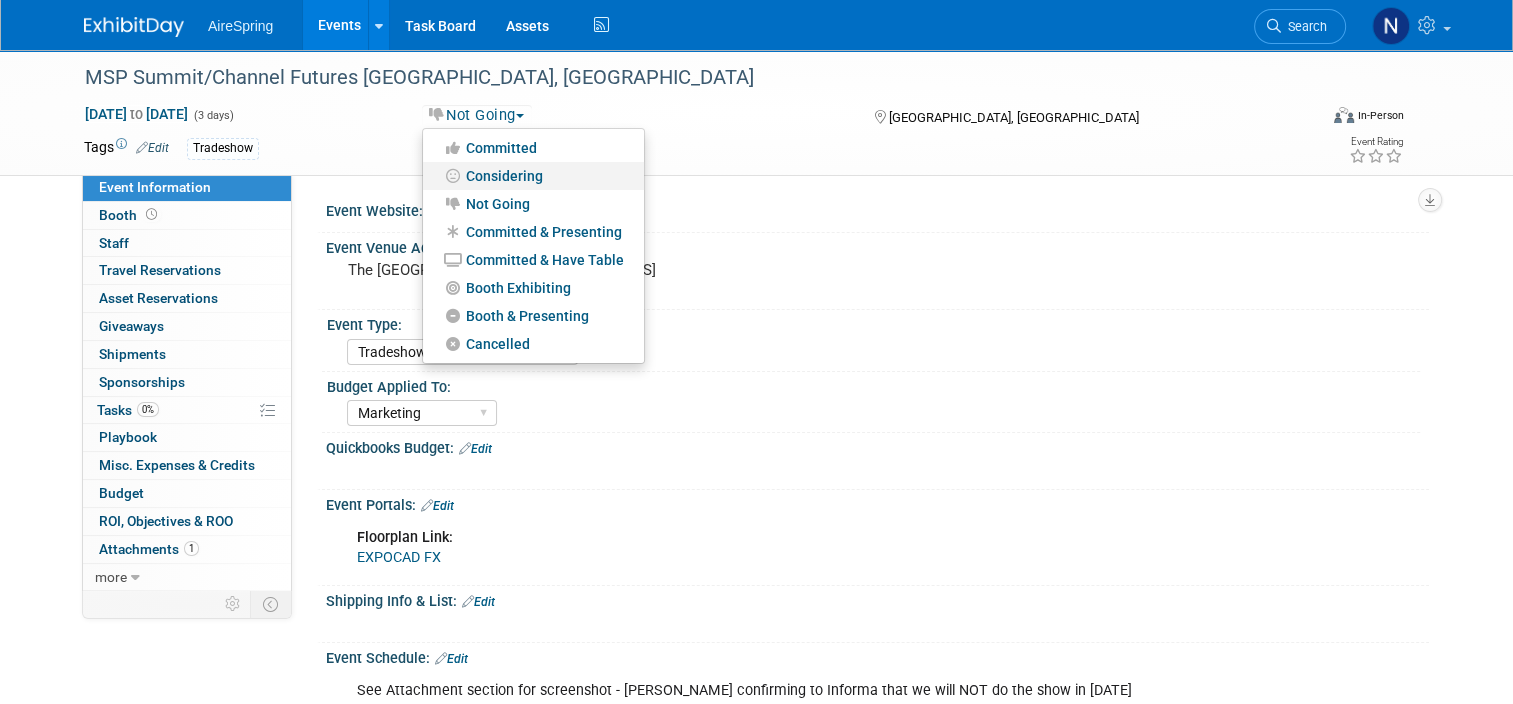 click on "Considering" at bounding box center (533, 176) 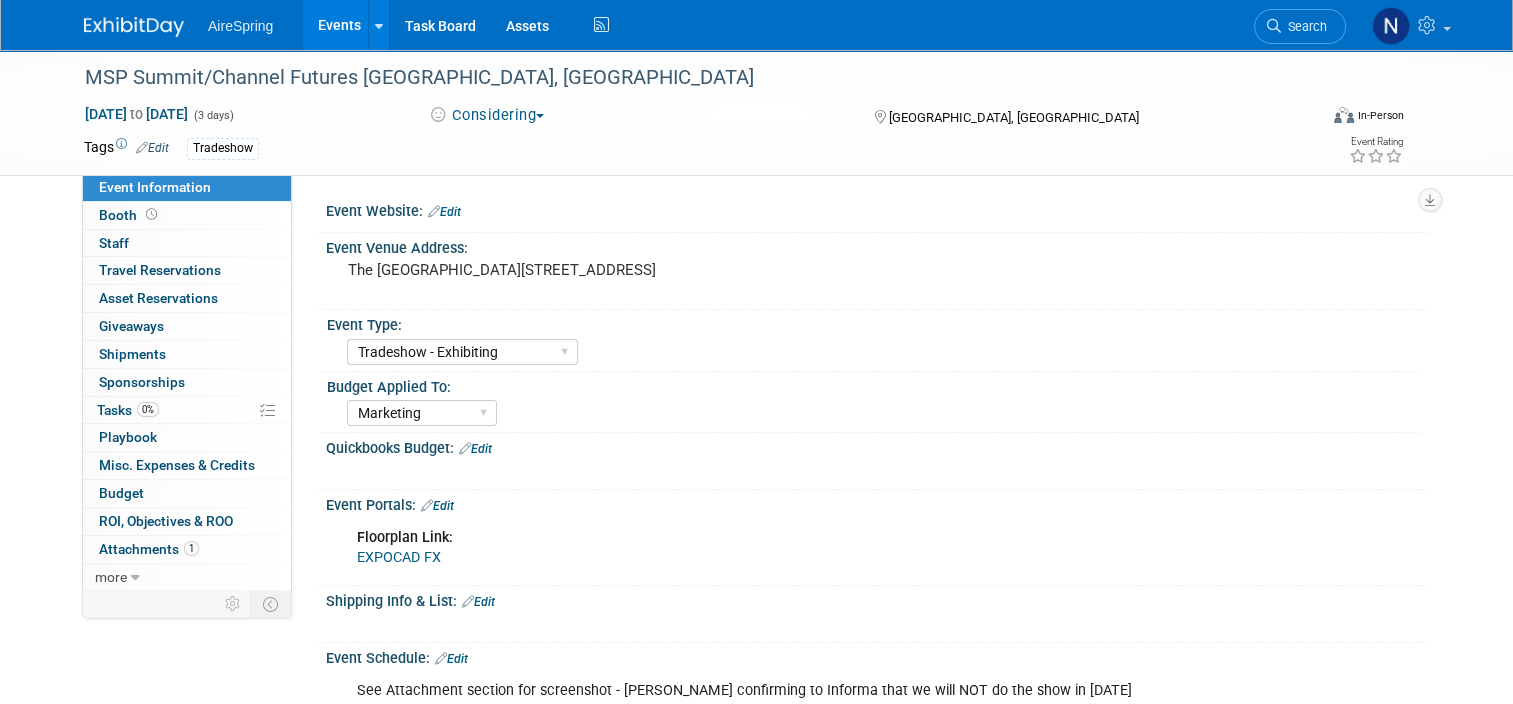 click on "Edit" at bounding box center (437, 506) 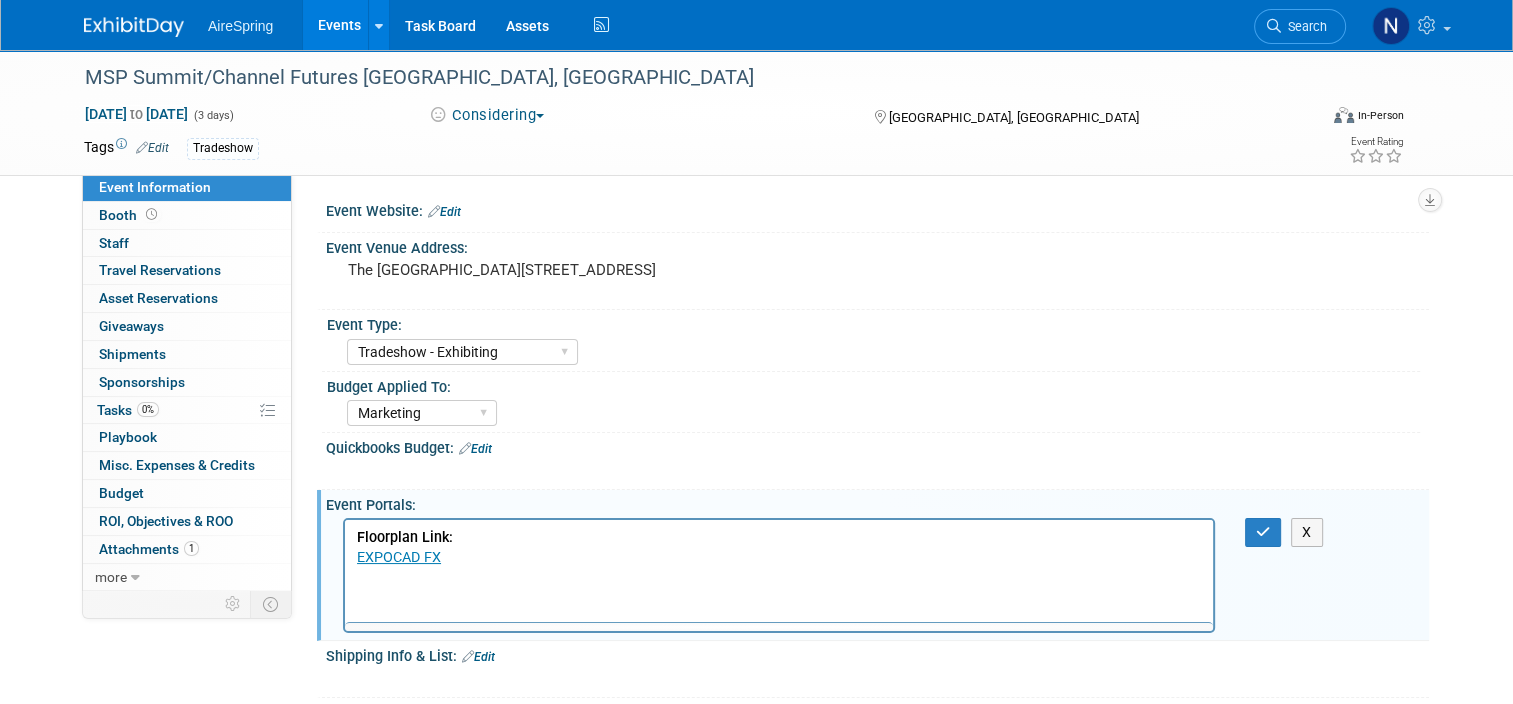 scroll, scrollTop: 0, scrollLeft: 0, axis: both 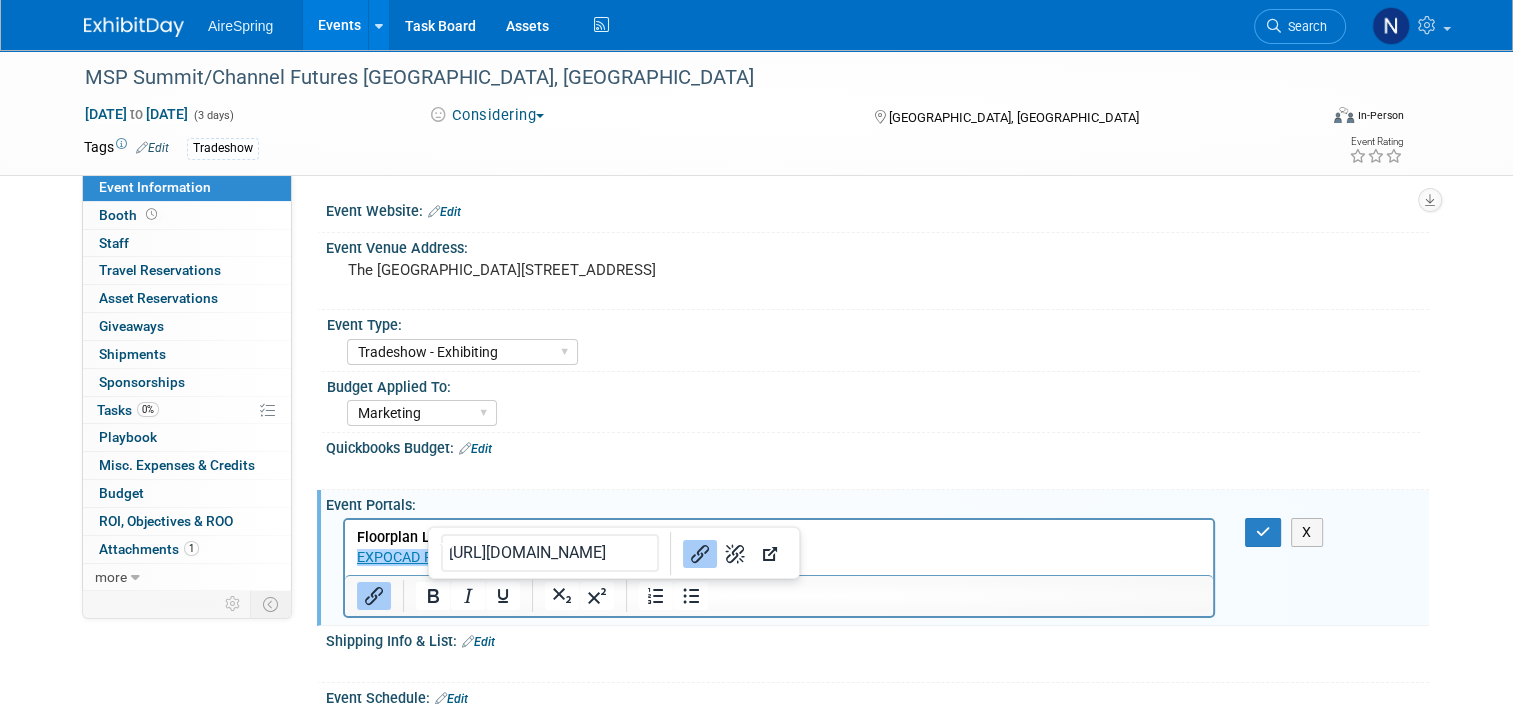 drag, startPoint x: 451, startPoint y: 559, endPoint x: 331, endPoint y: 562, distance: 120.03749 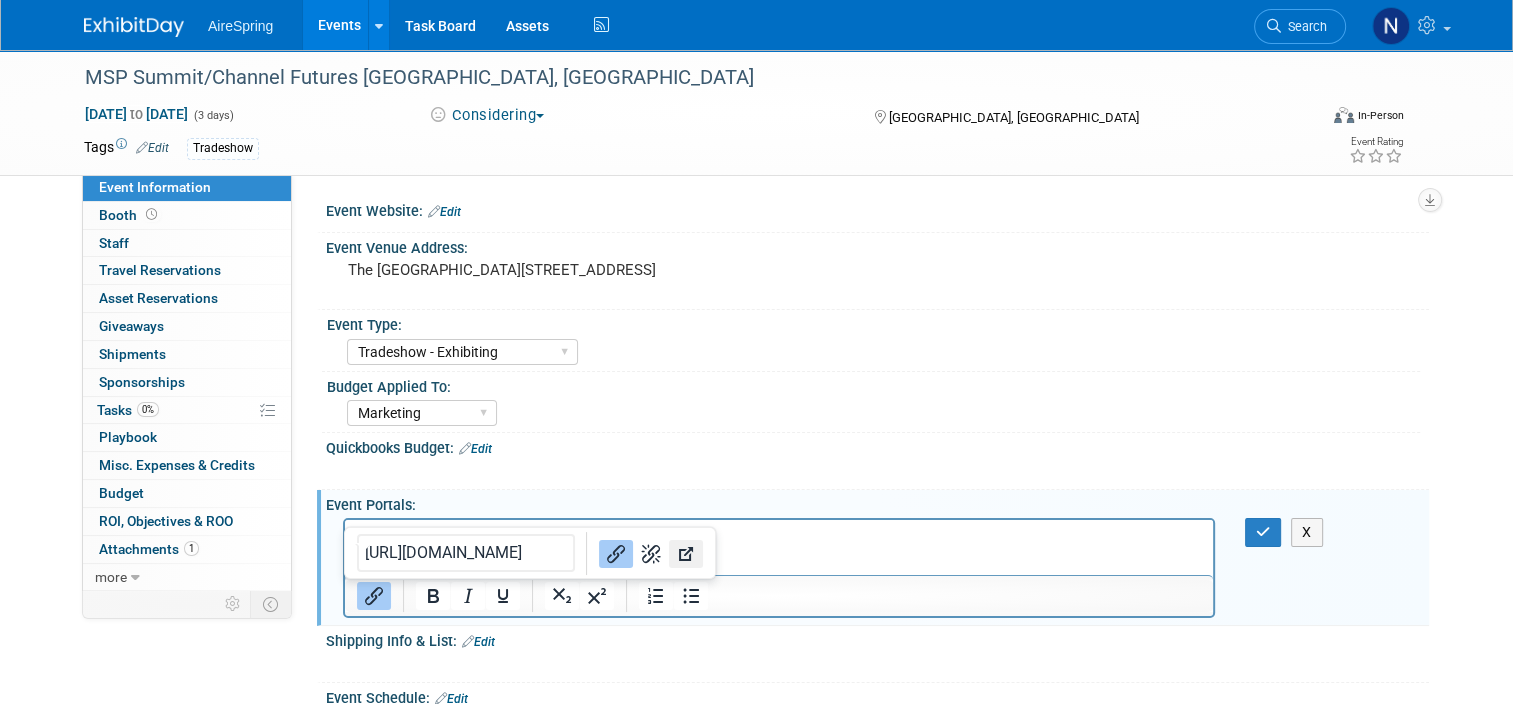 click 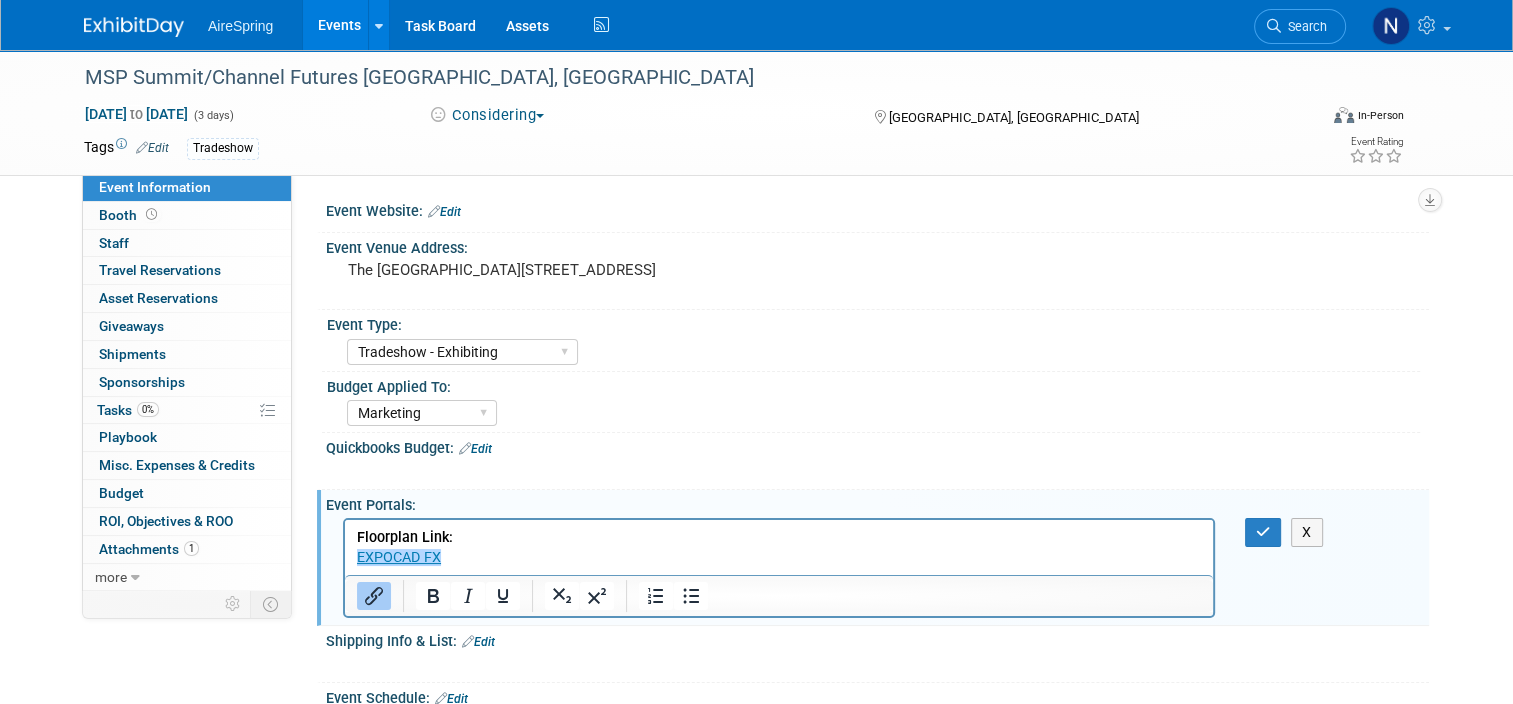 click on "EXPOCAD FX﻿" at bounding box center [399, 557] 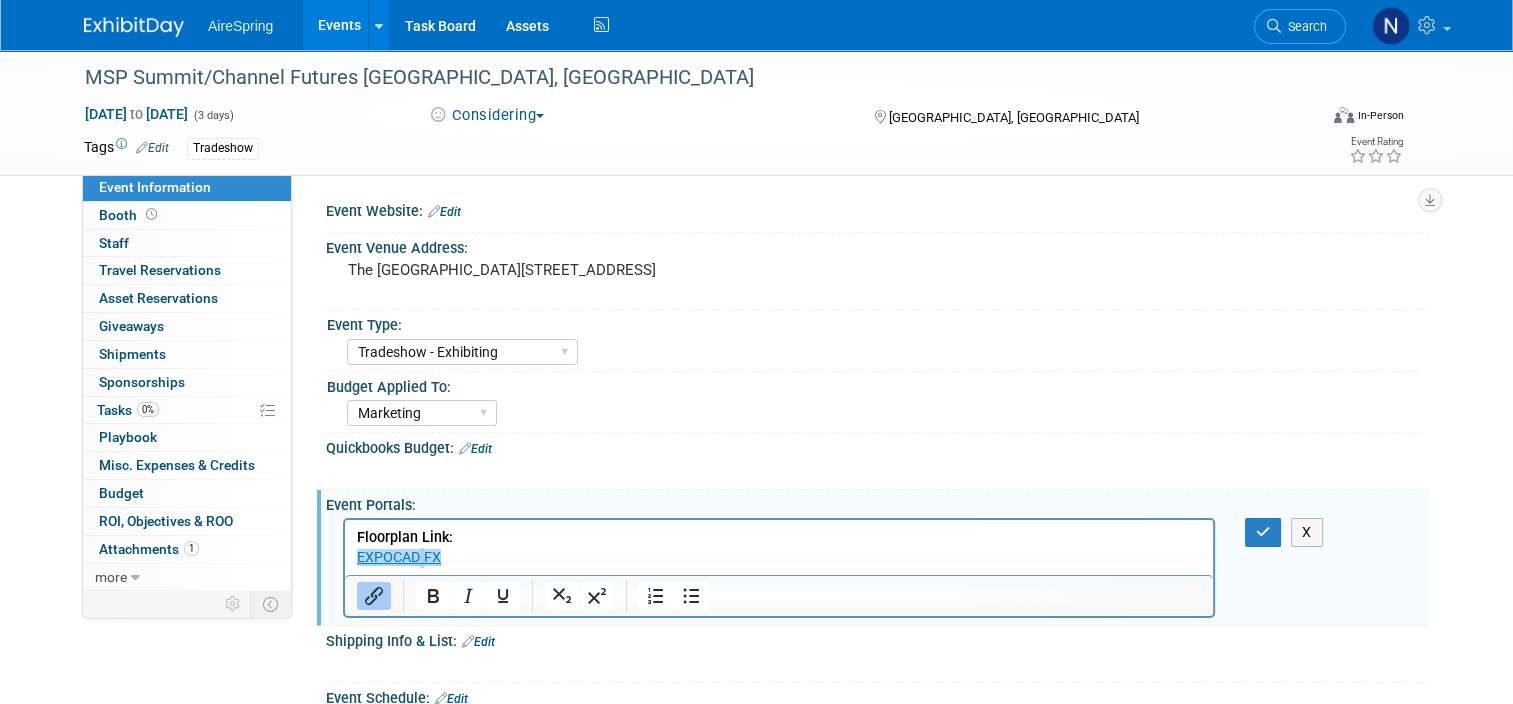 click on "EXPOCAD FX﻿" at bounding box center [399, 557] 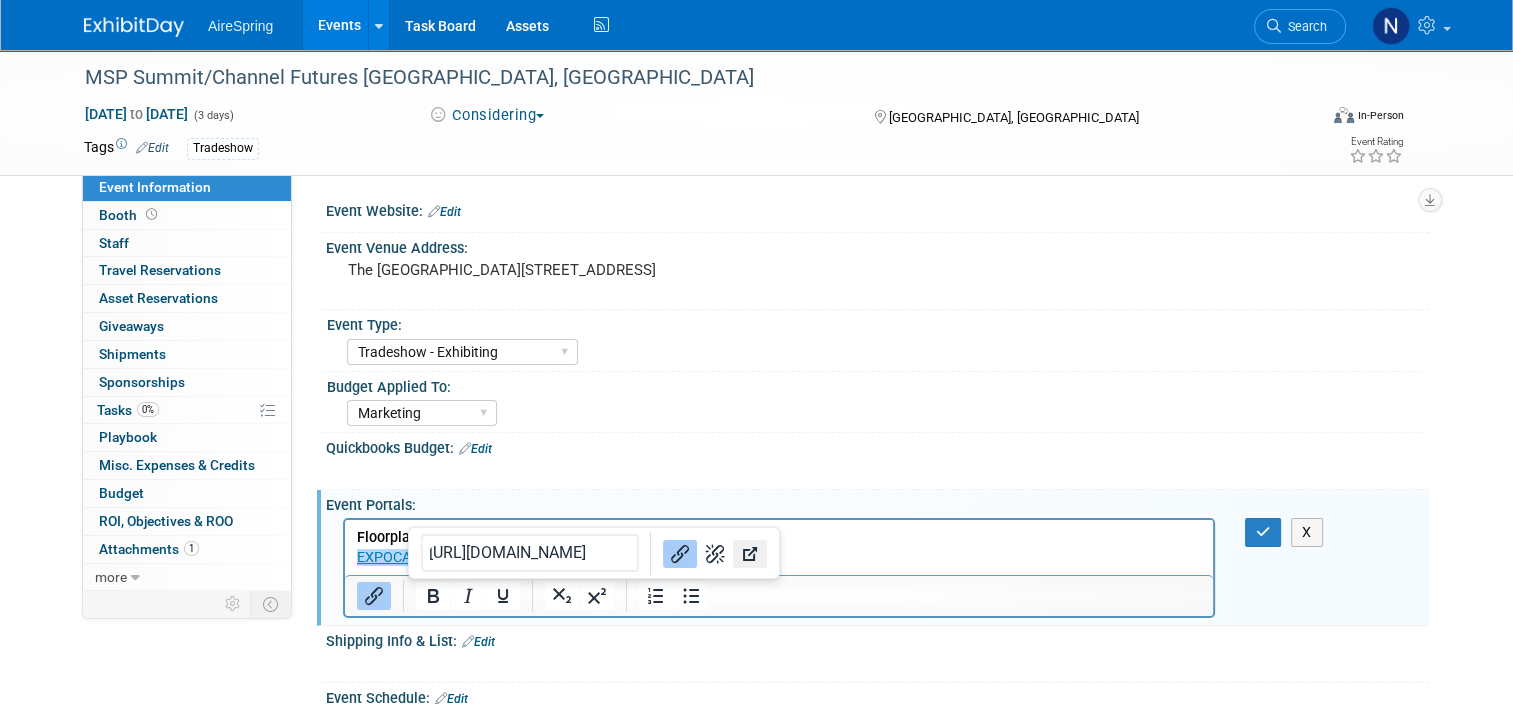 click 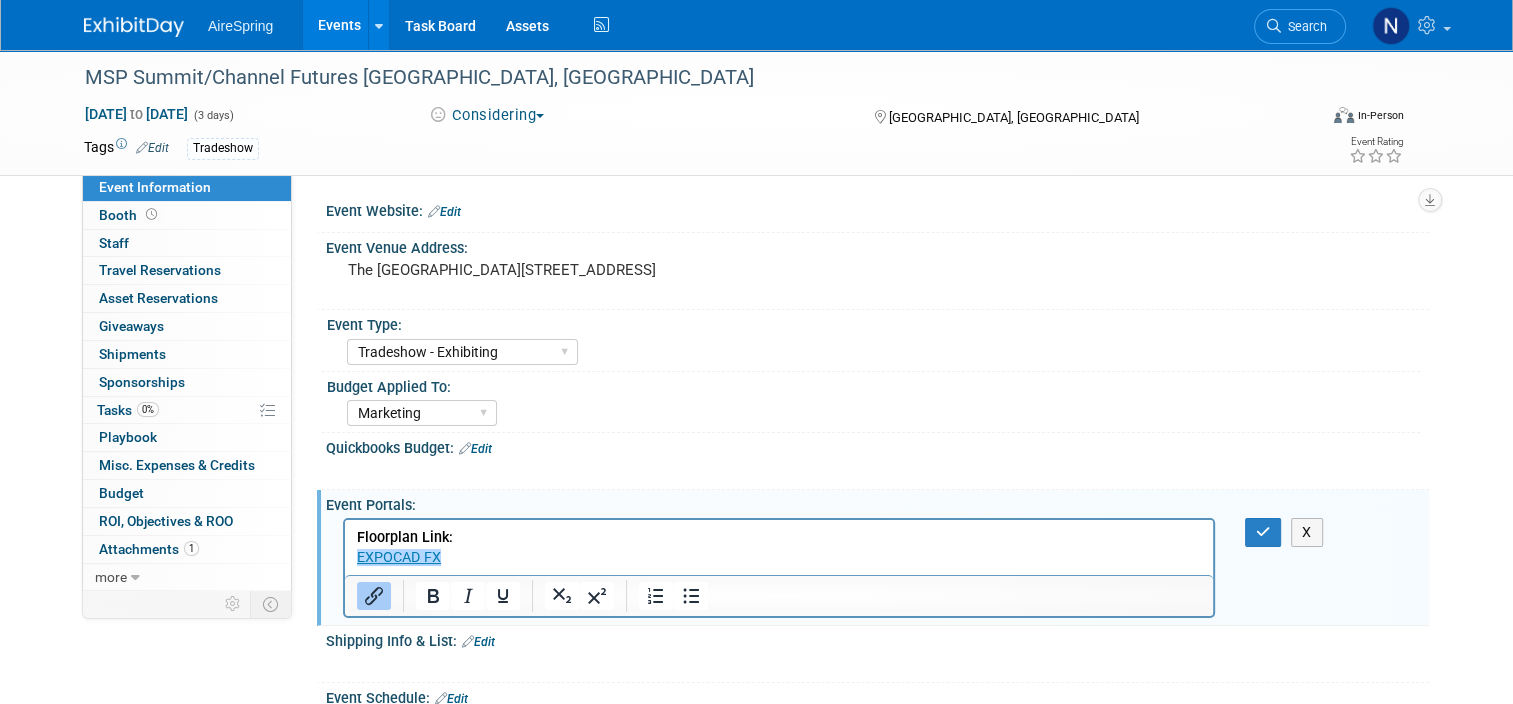 click on "Floorplan Link: EXPOCAD FX﻿" at bounding box center (779, 548) 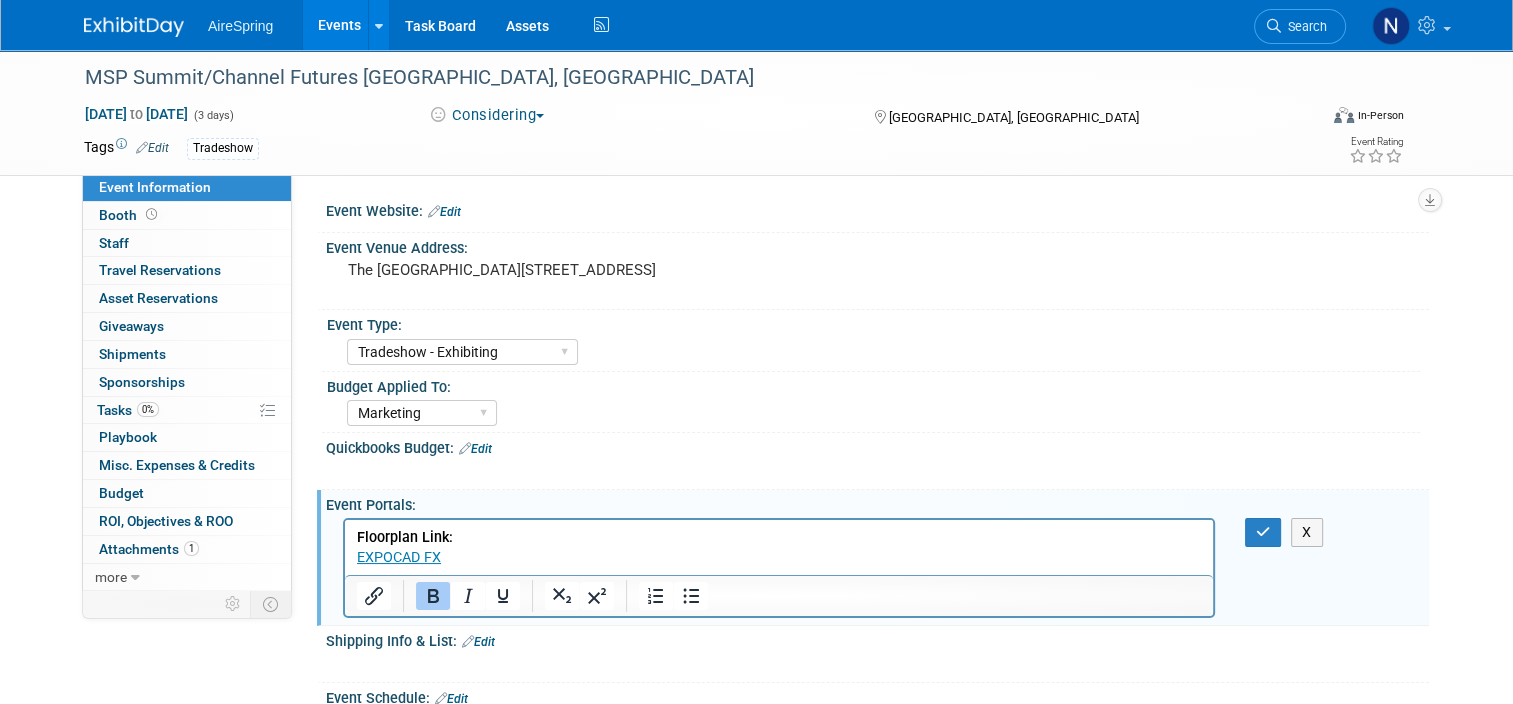 click on "Marketing
Sales
Operations
Customer" at bounding box center (883, 411) 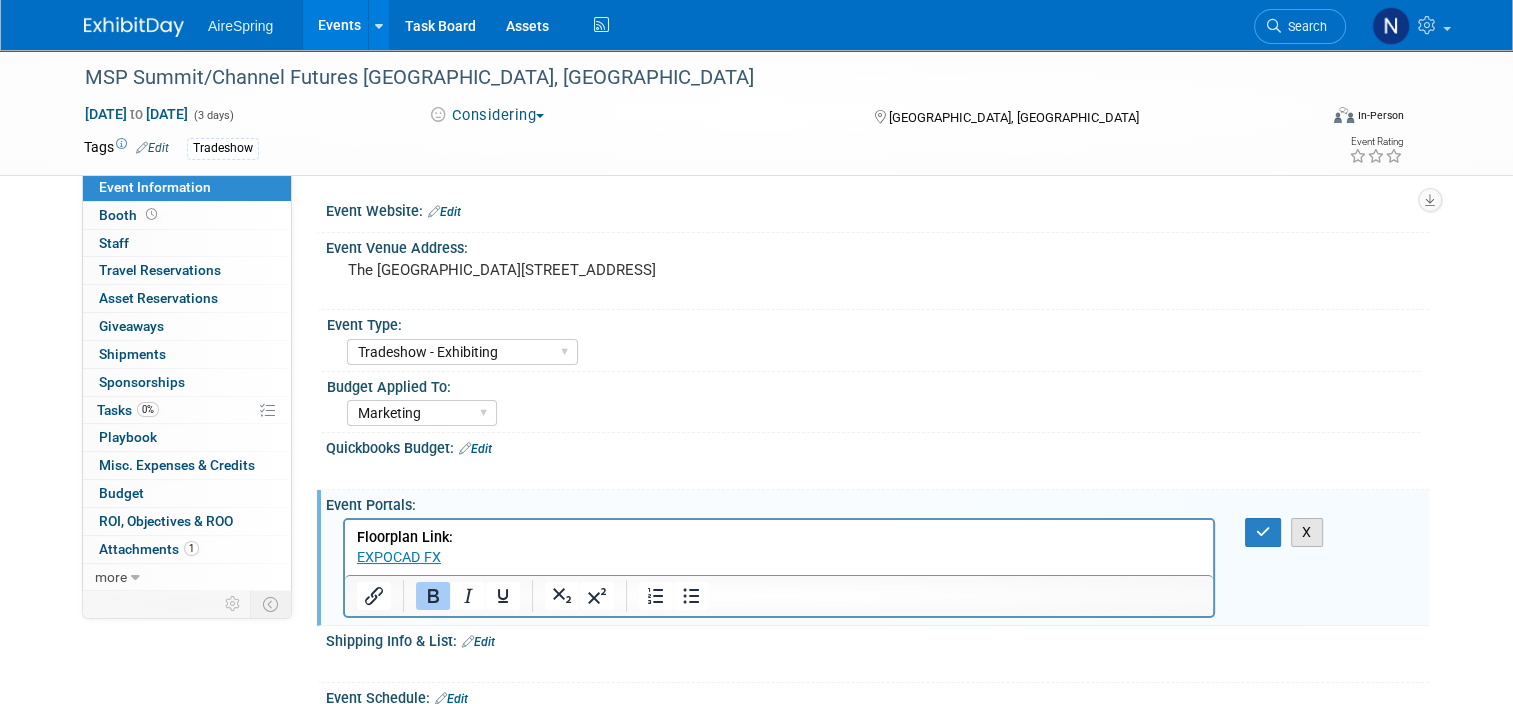 click on "X" at bounding box center (1307, 532) 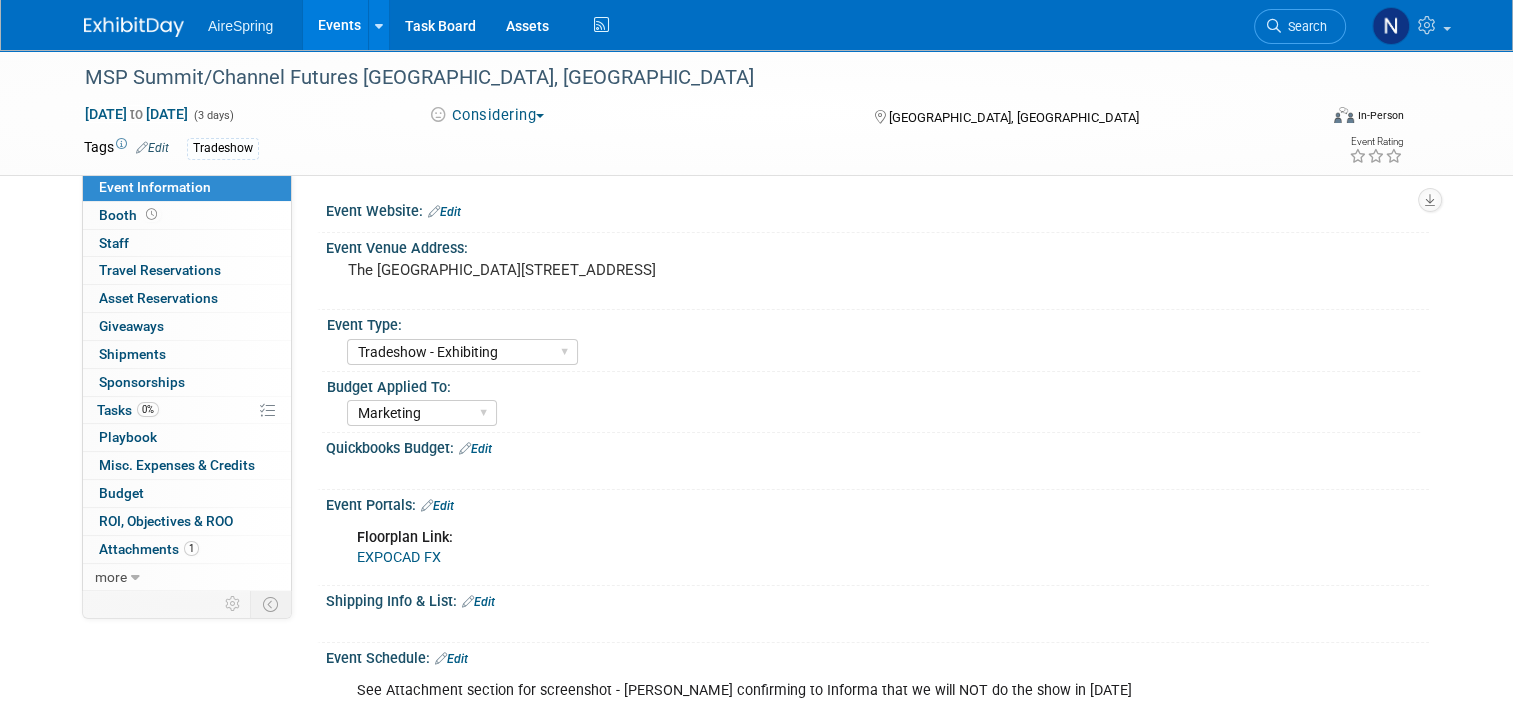 click on "EXPOCAD FX" at bounding box center (399, 557) 